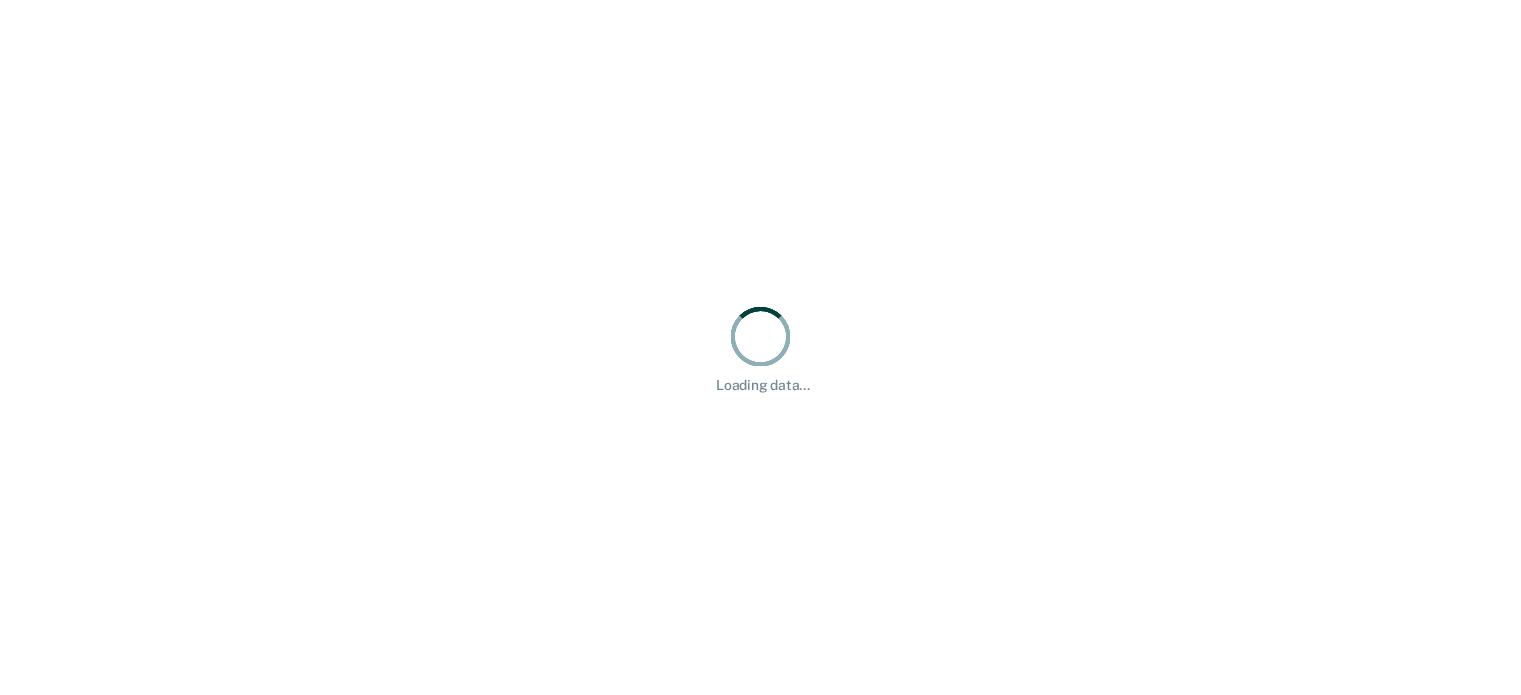 scroll, scrollTop: 0, scrollLeft: 0, axis: both 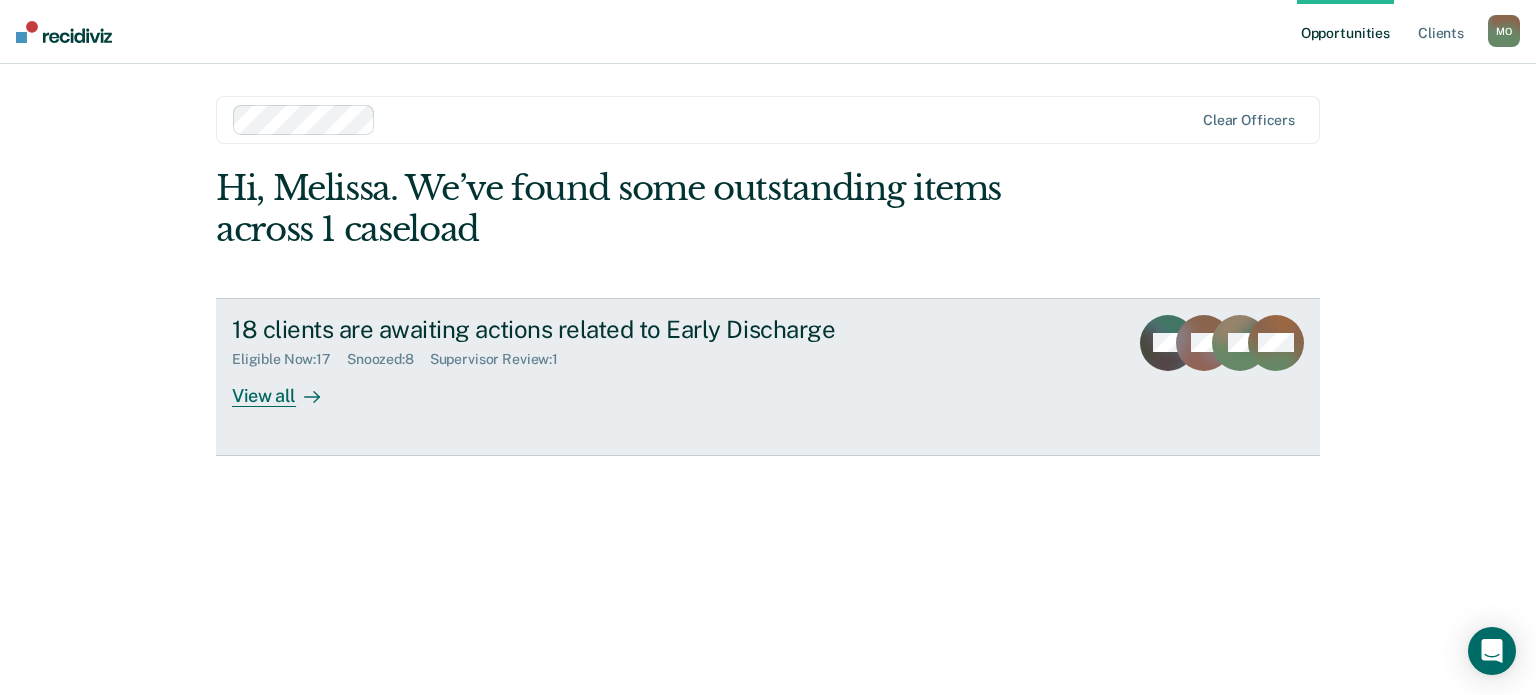 click on "View all" at bounding box center (288, 387) 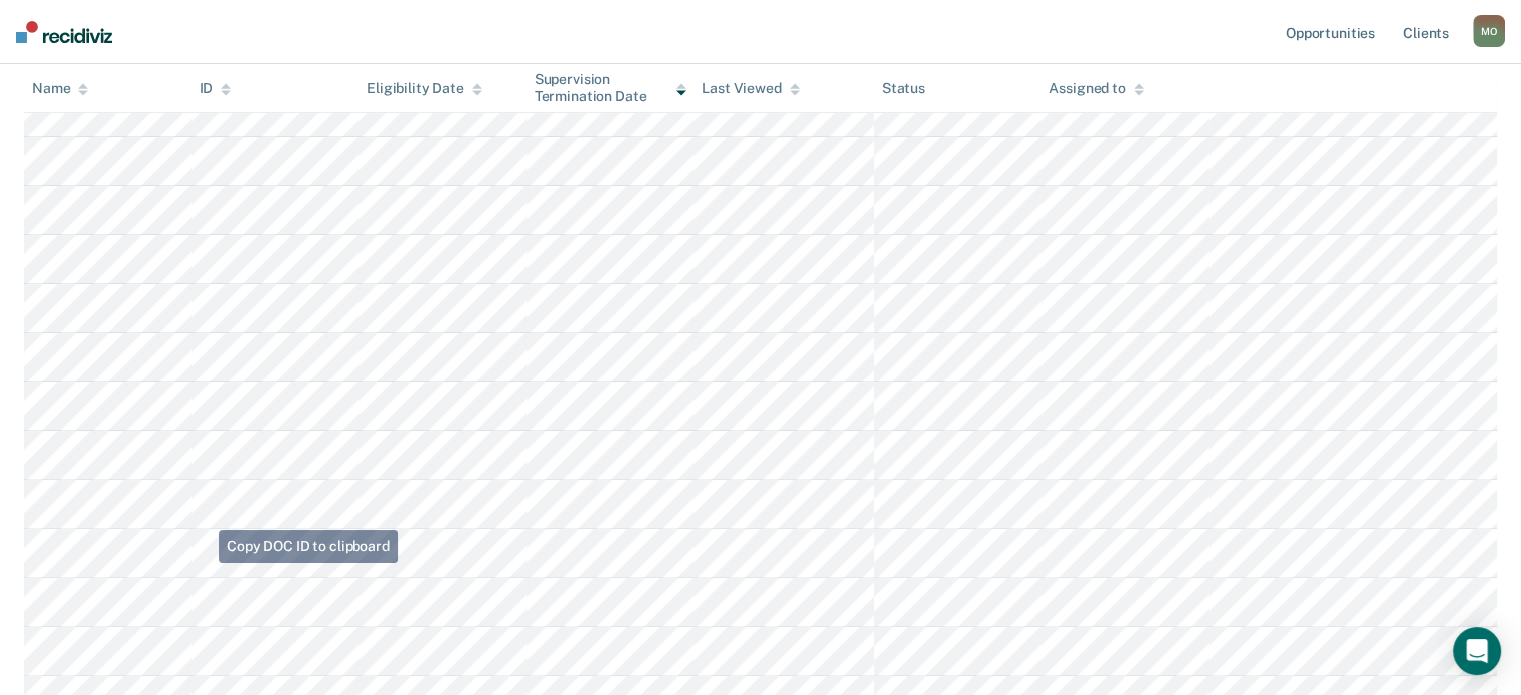 scroll, scrollTop: 0, scrollLeft: 0, axis: both 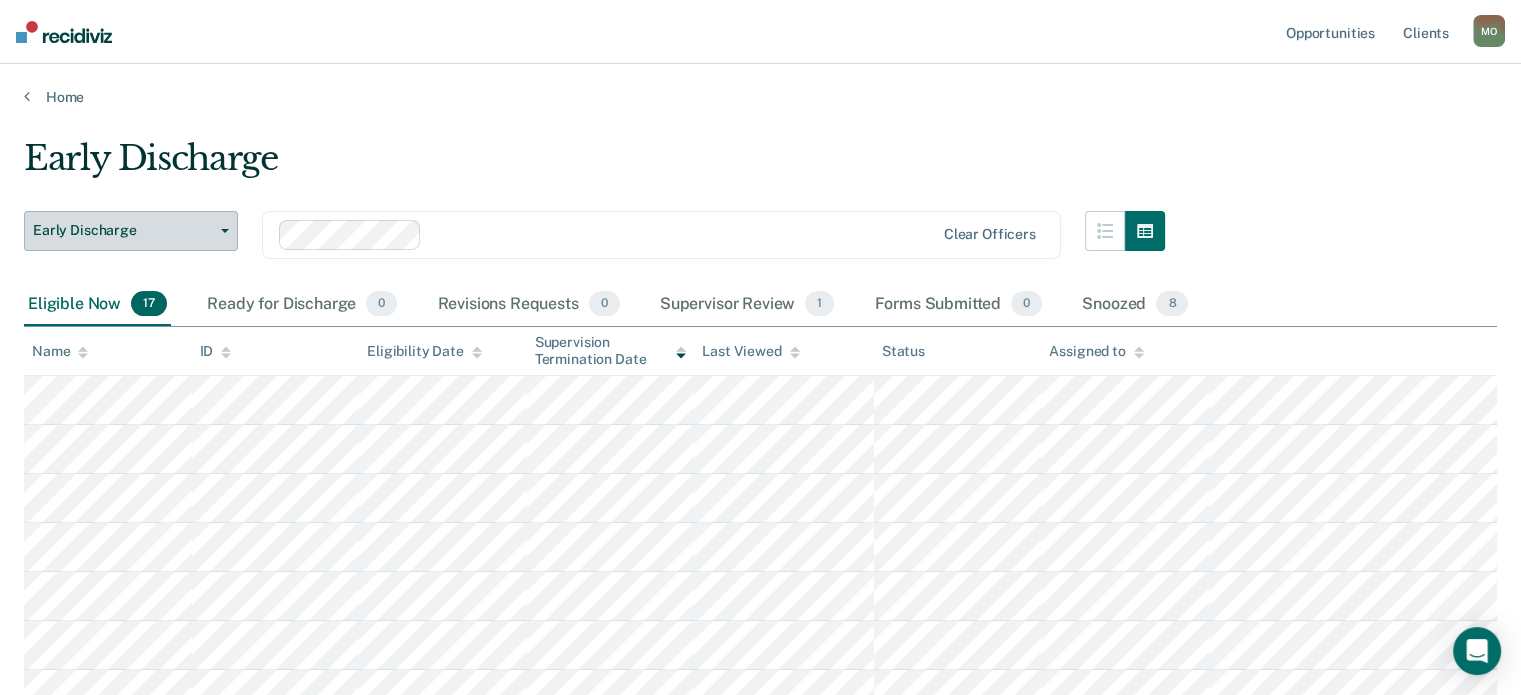 click on "Early Discharge" at bounding box center [131, 231] 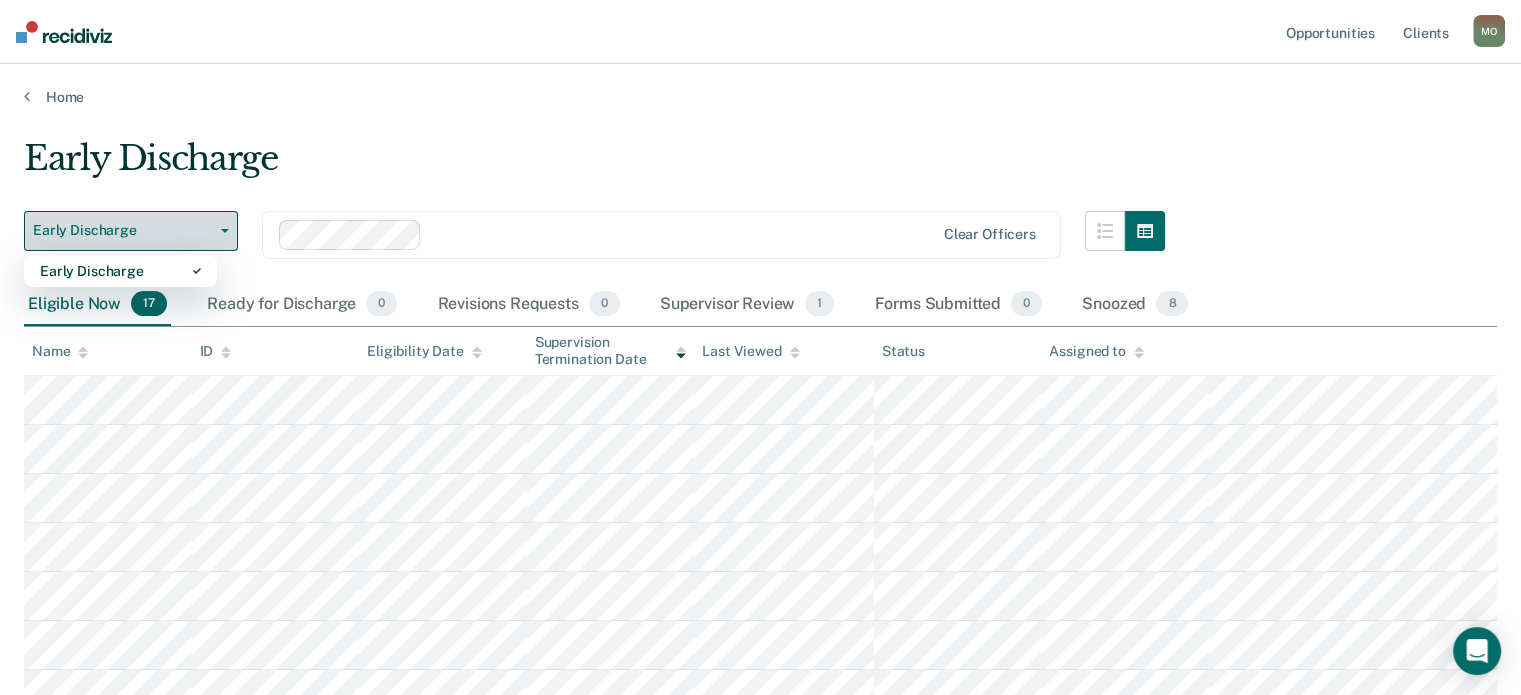 click on "Early Discharge" at bounding box center [131, 231] 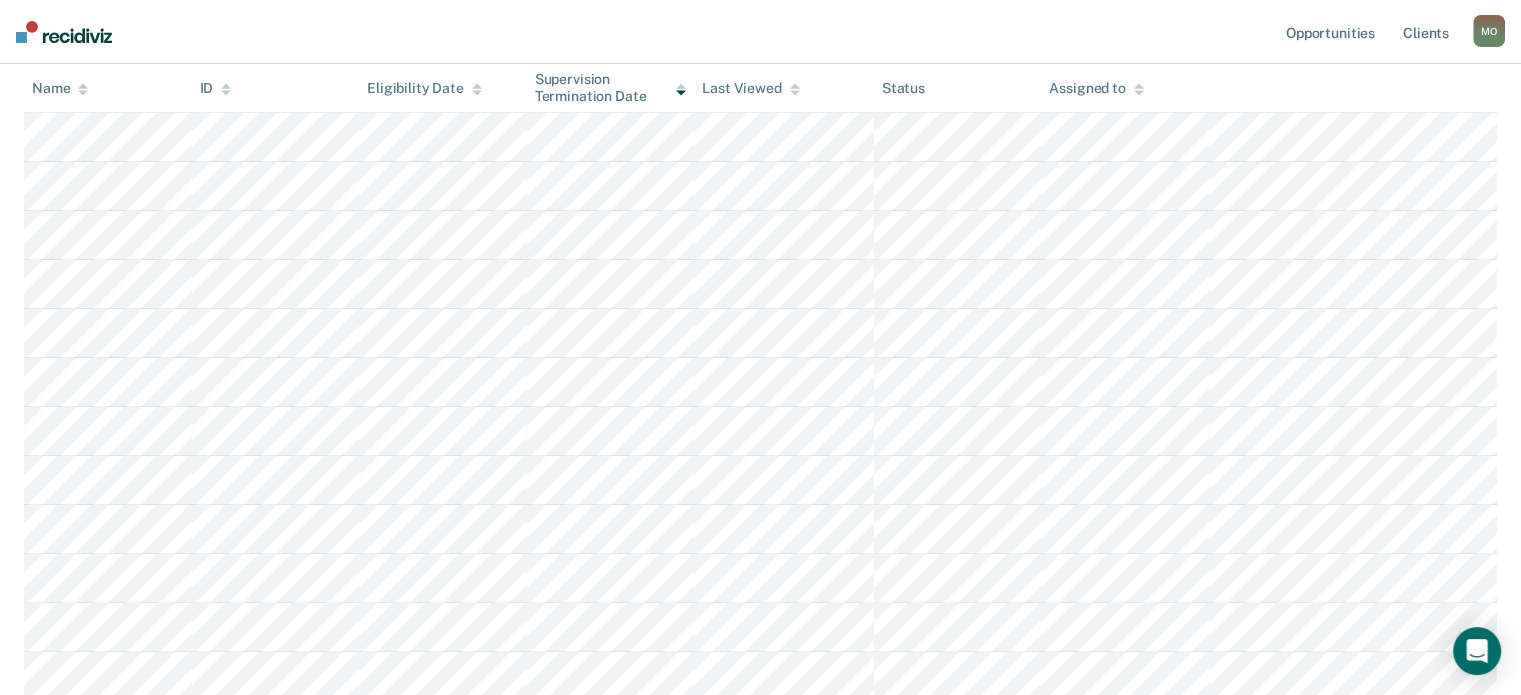 scroll, scrollTop: 0, scrollLeft: 0, axis: both 